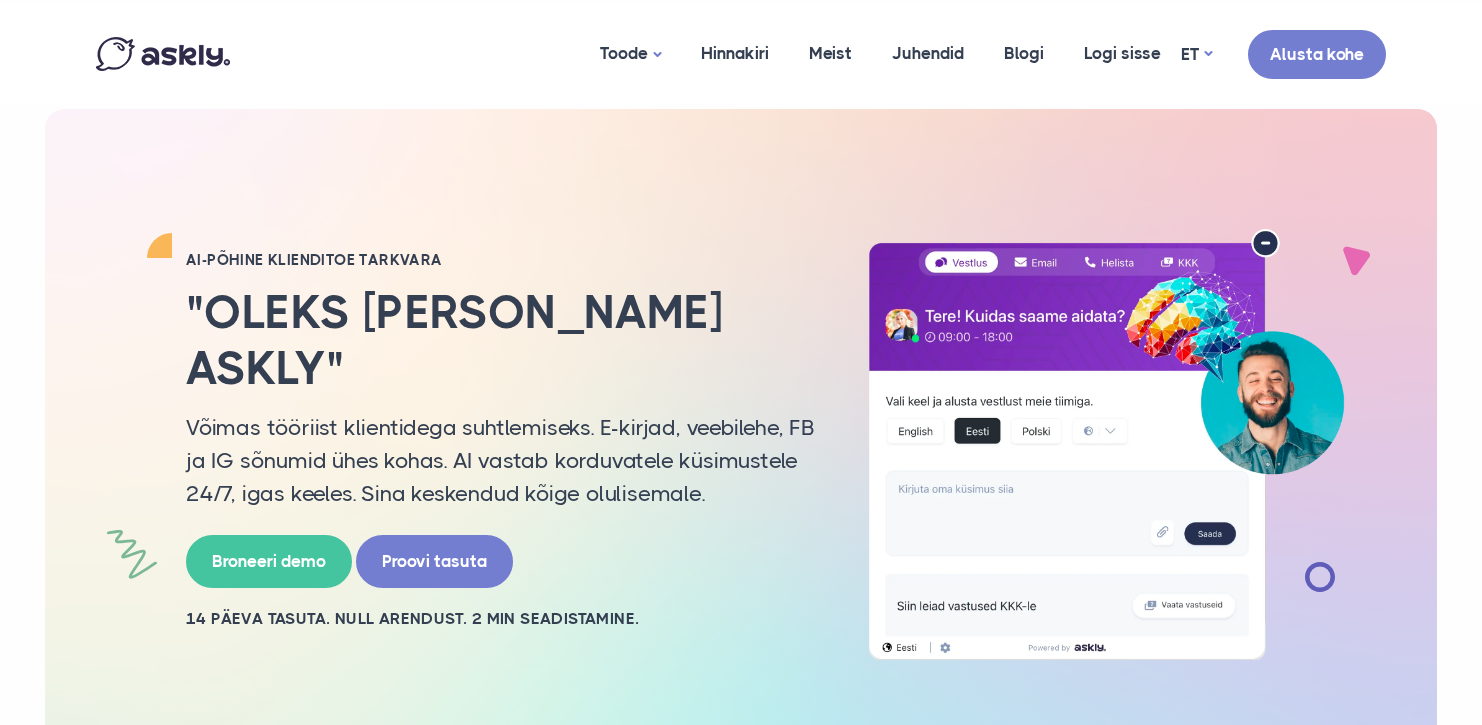 scroll, scrollTop: 0, scrollLeft: 0, axis: both 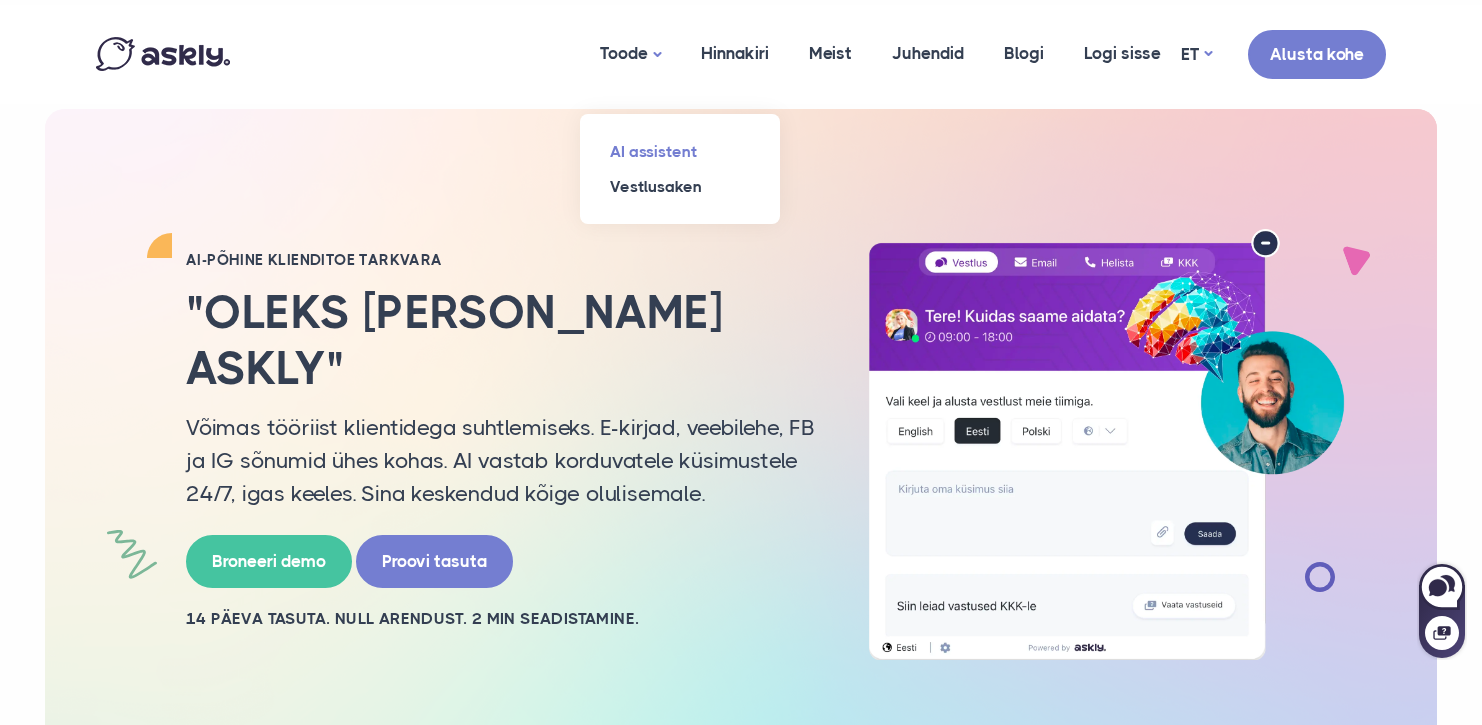 click on "AI assistent" at bounding box center [680, 151] 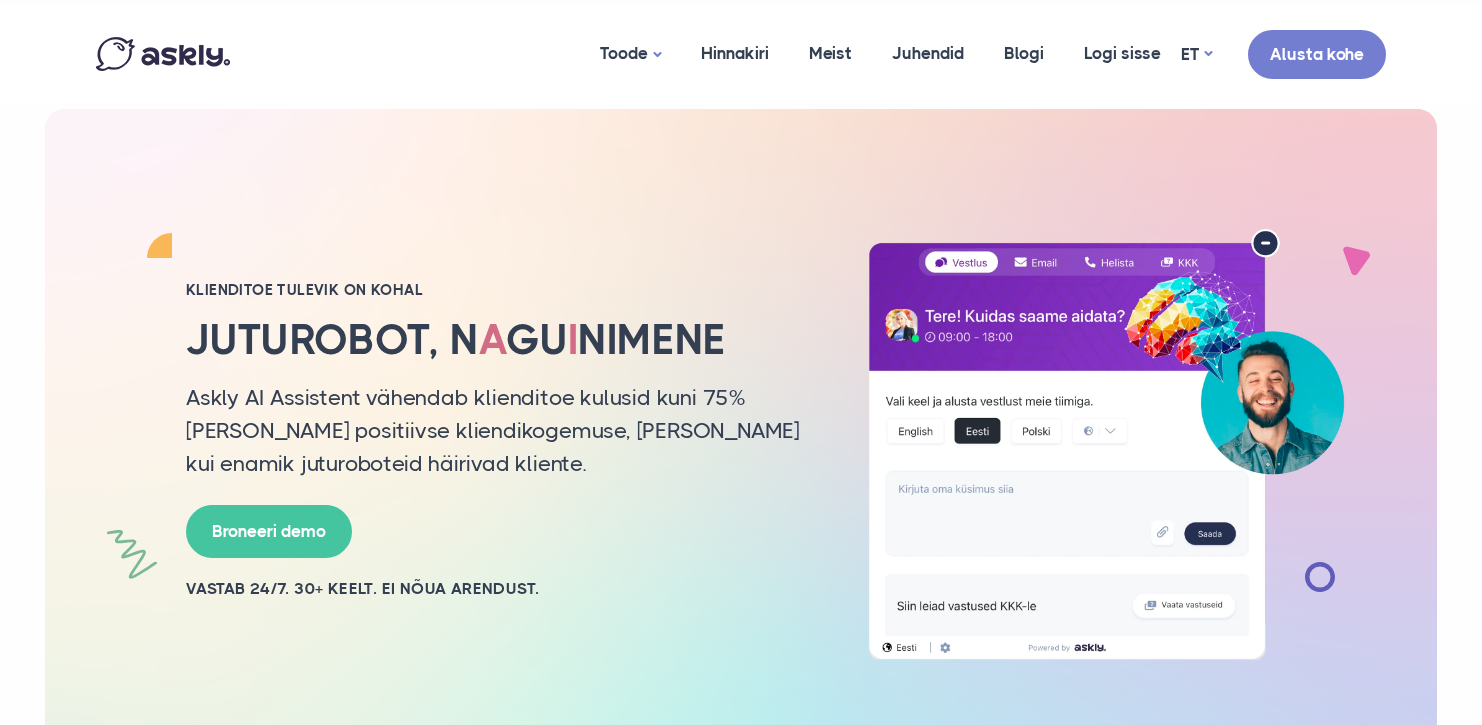 scroll, scrollTop: 0, scrollLeft: 0, axis: both 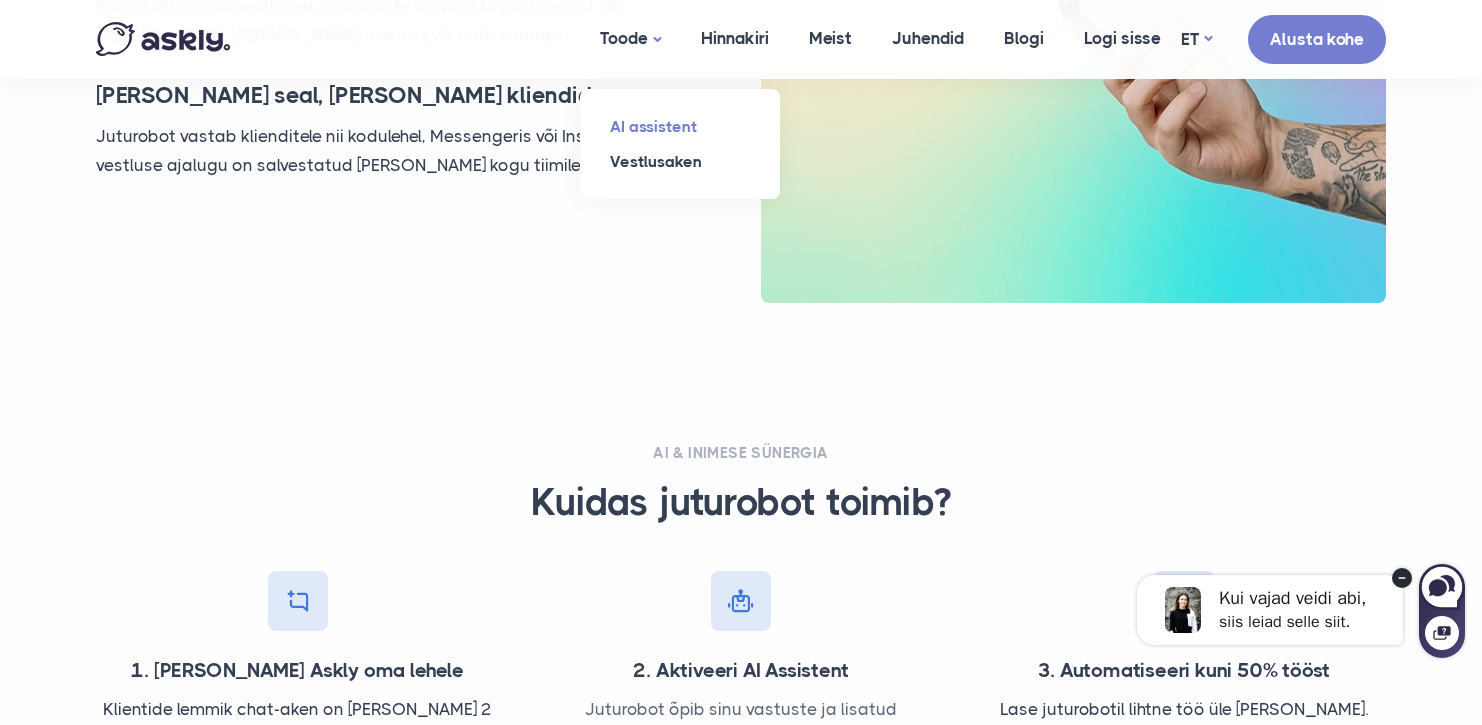 click on "AI assistent" at bounding box center (680, 126) 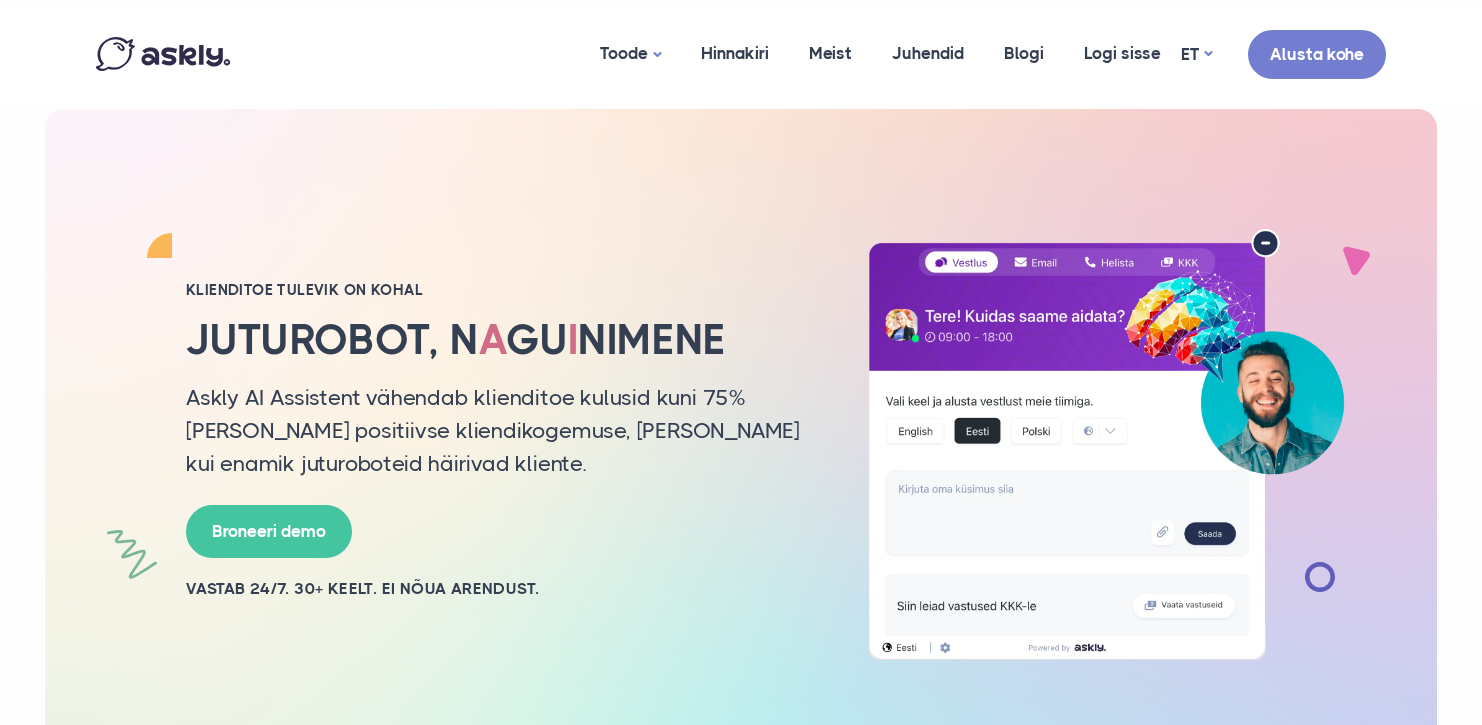 scroll, scrollTop: 0, scrollLeft: 0, axis: both 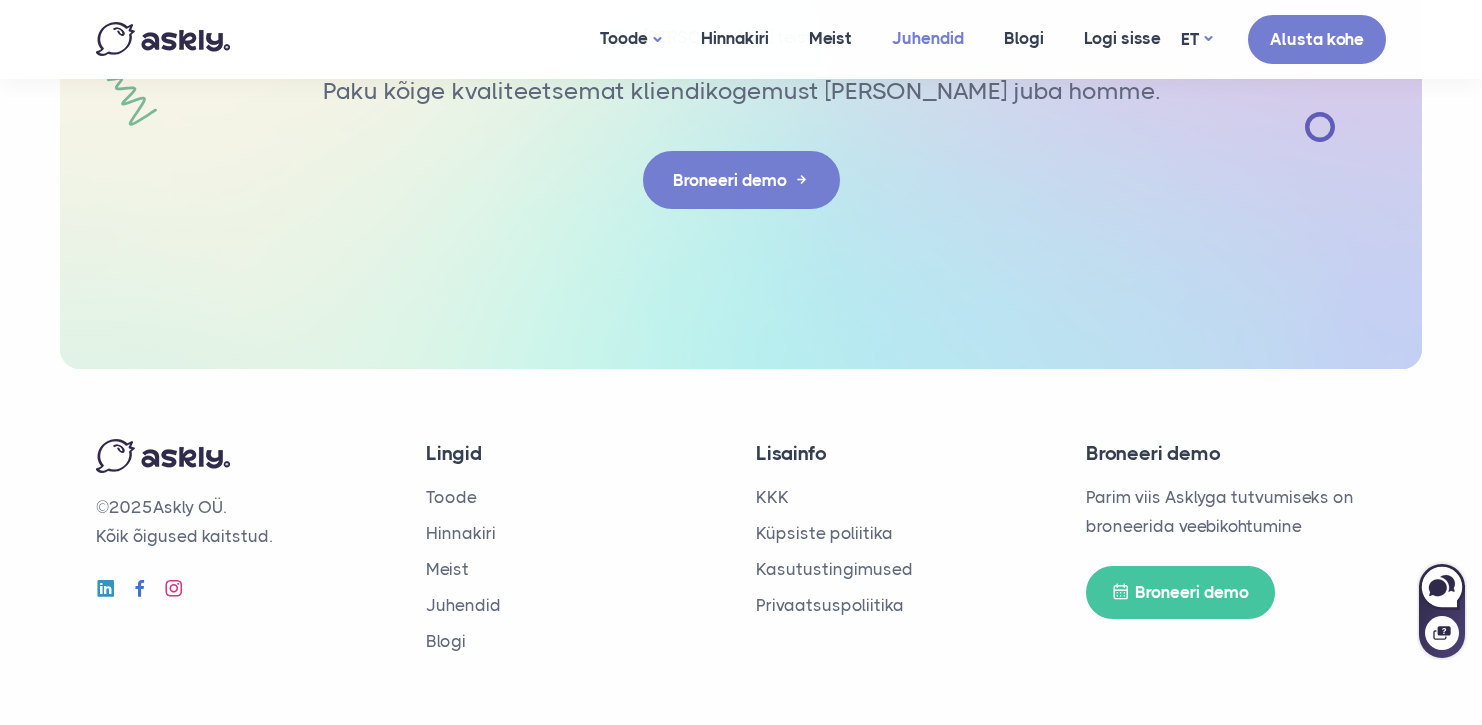 click on "Juhendid" at bounding box center [928, 38] 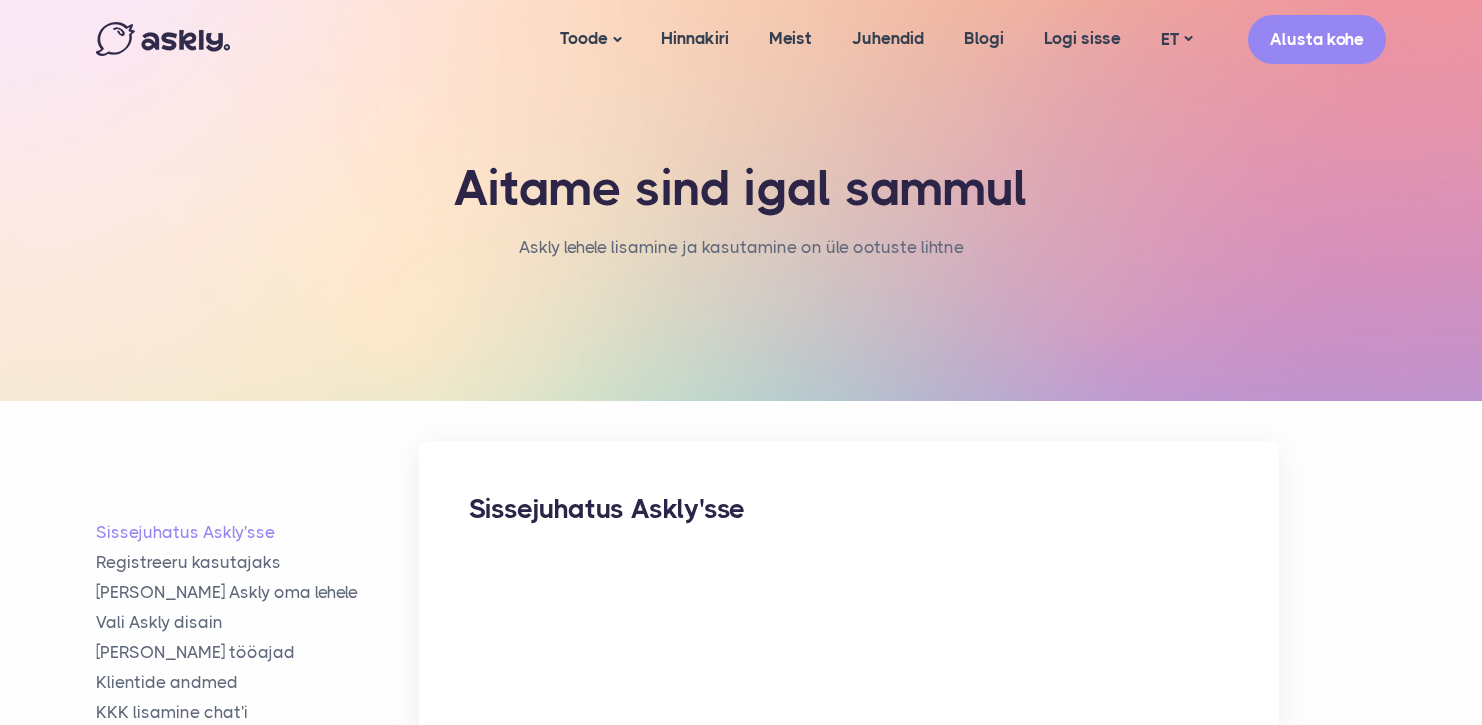 scroll, scrollTop: 0, scrollLeft: 0, axis: both 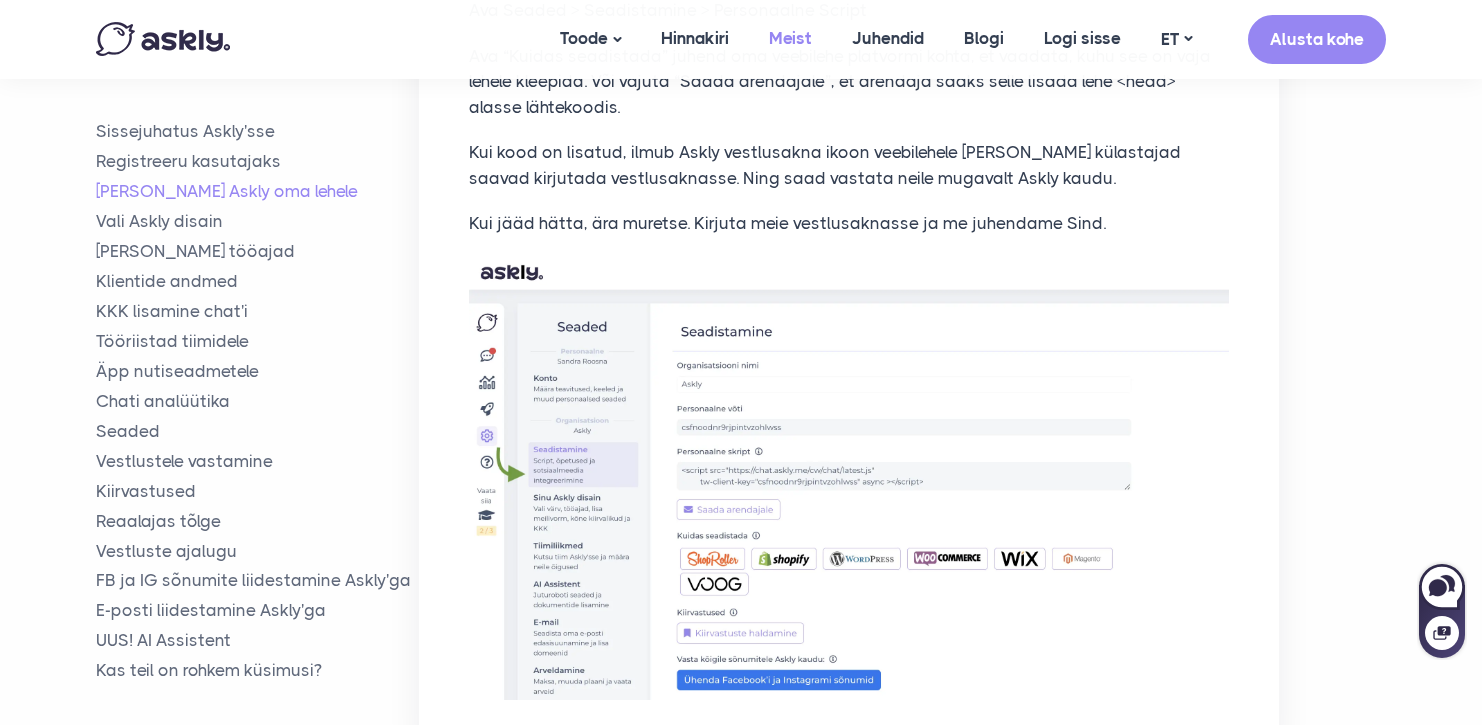click on "Meist" at bounding box center [790, 38] 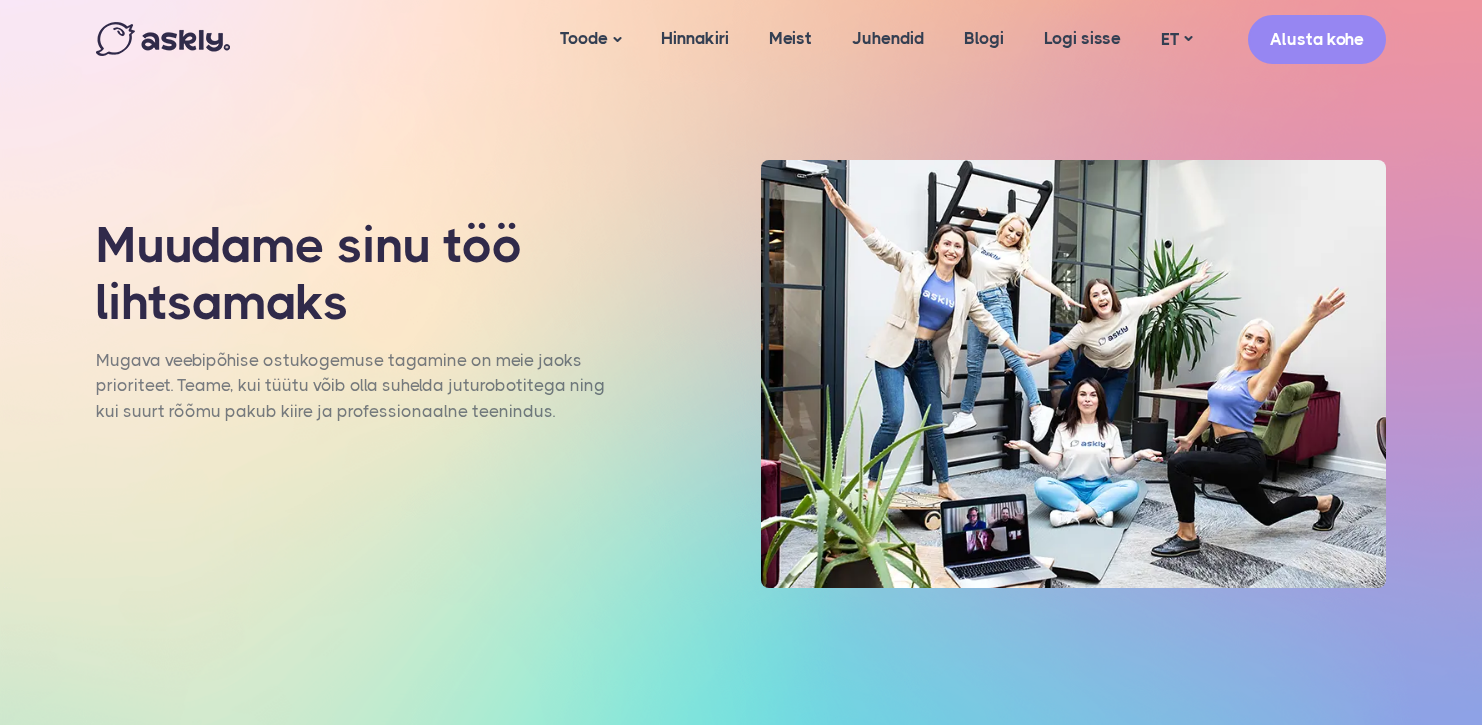scroll, scrollTop: 0, scrollLeft: 0, axis: both 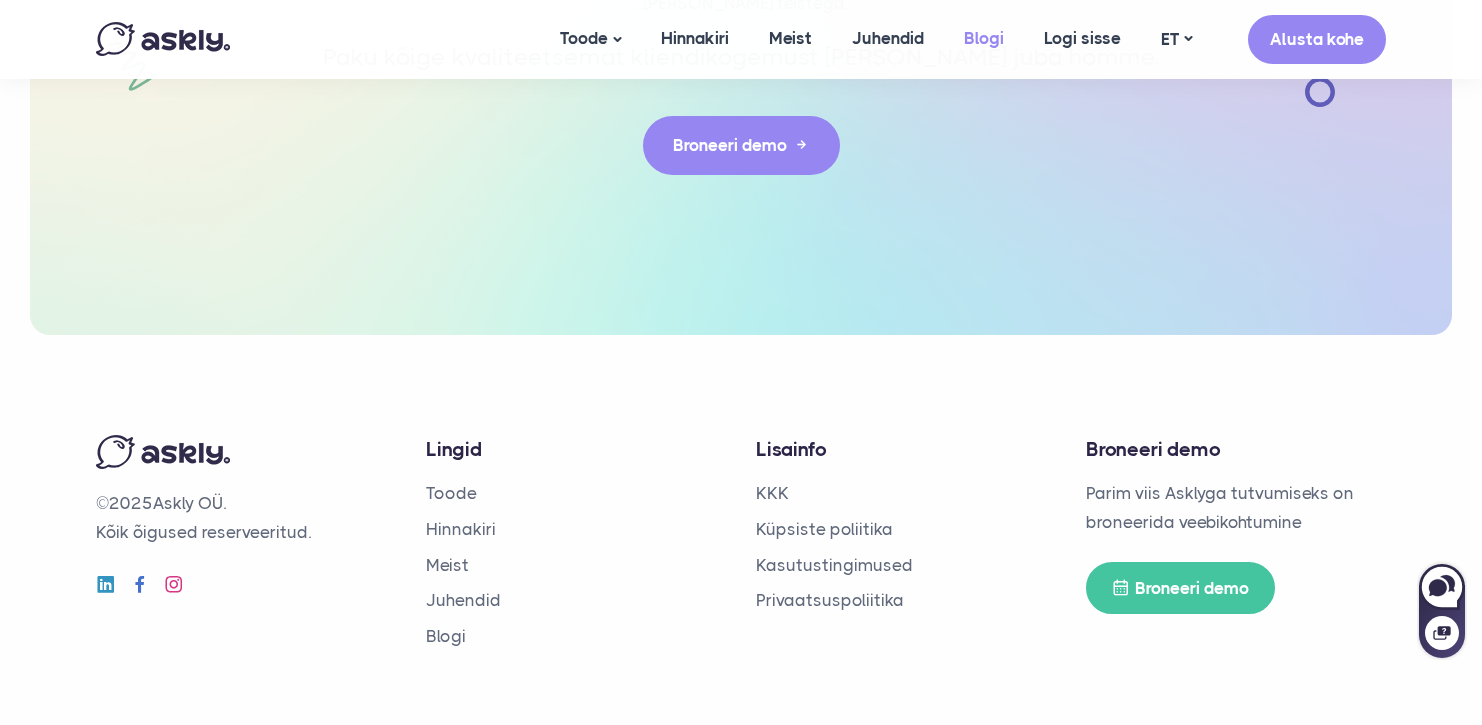 click on "Blogi" at bounding box center [984, 38] 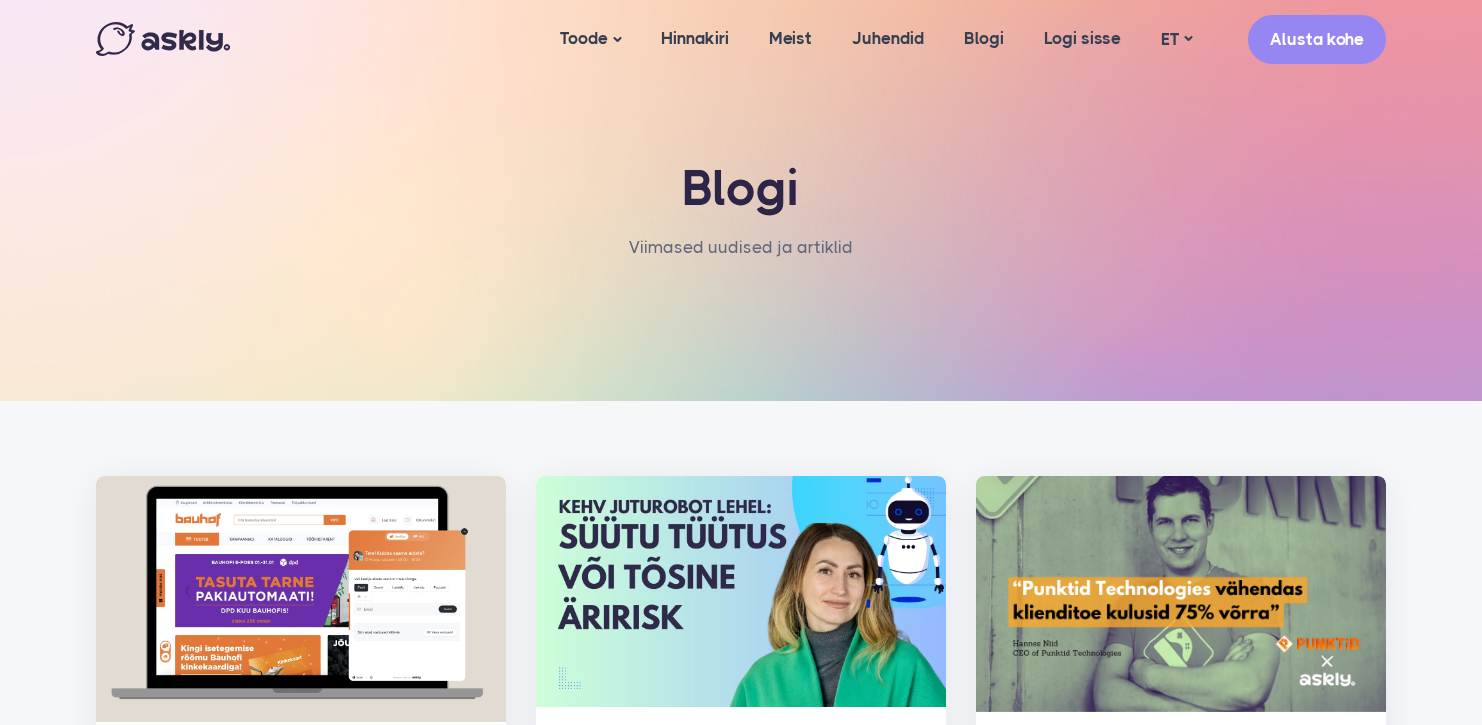 scroll, scrollTop: 0, scrollLeft: 0, axis: both 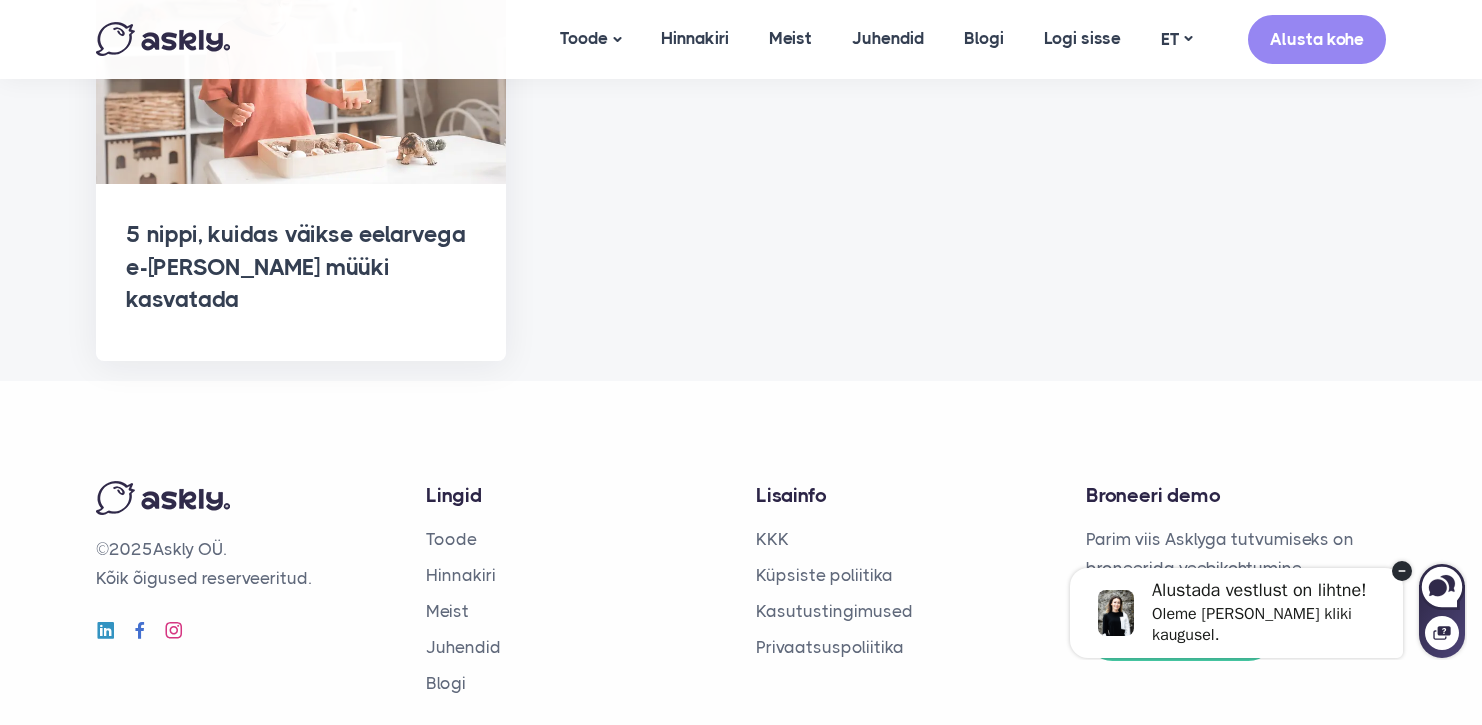 click on "Oleme vaid mõne kliki kaugusel." at bounding box center (1263, 625) 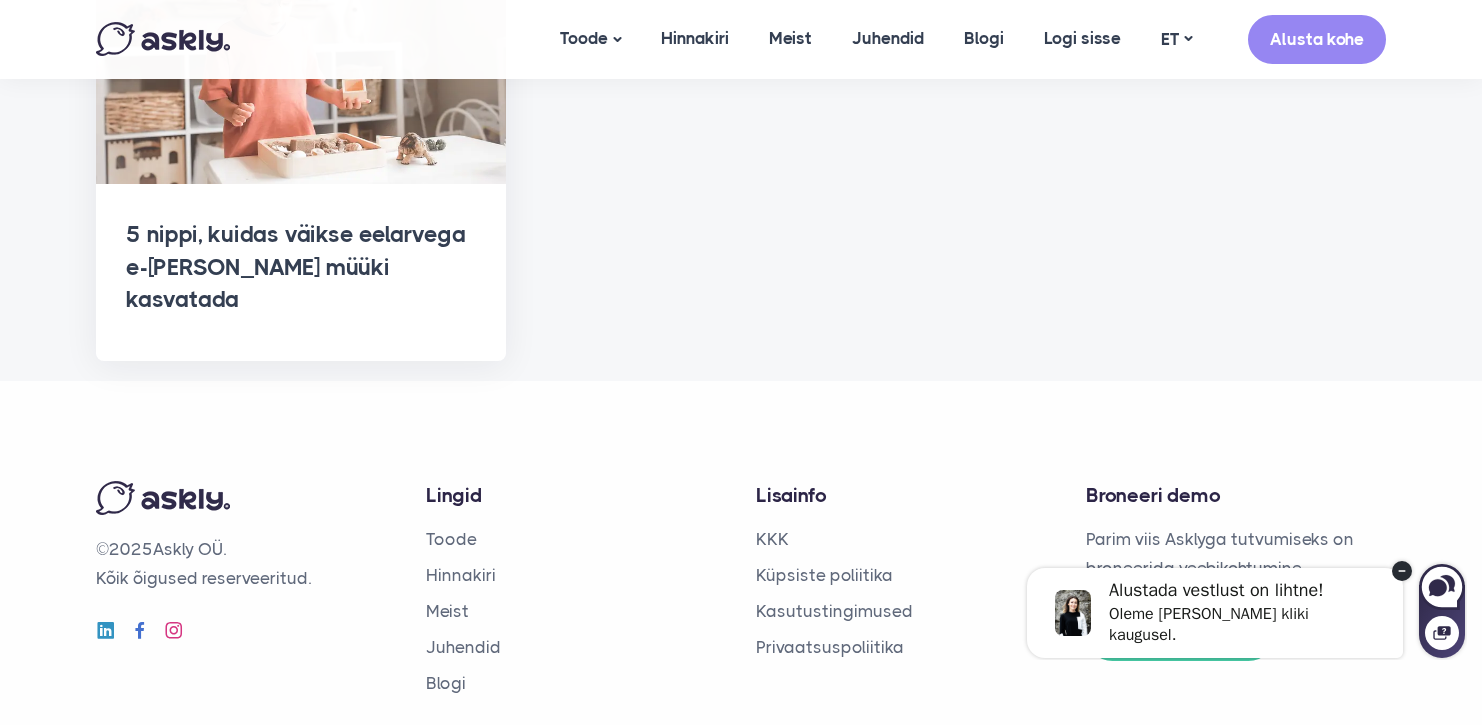 select on "**" 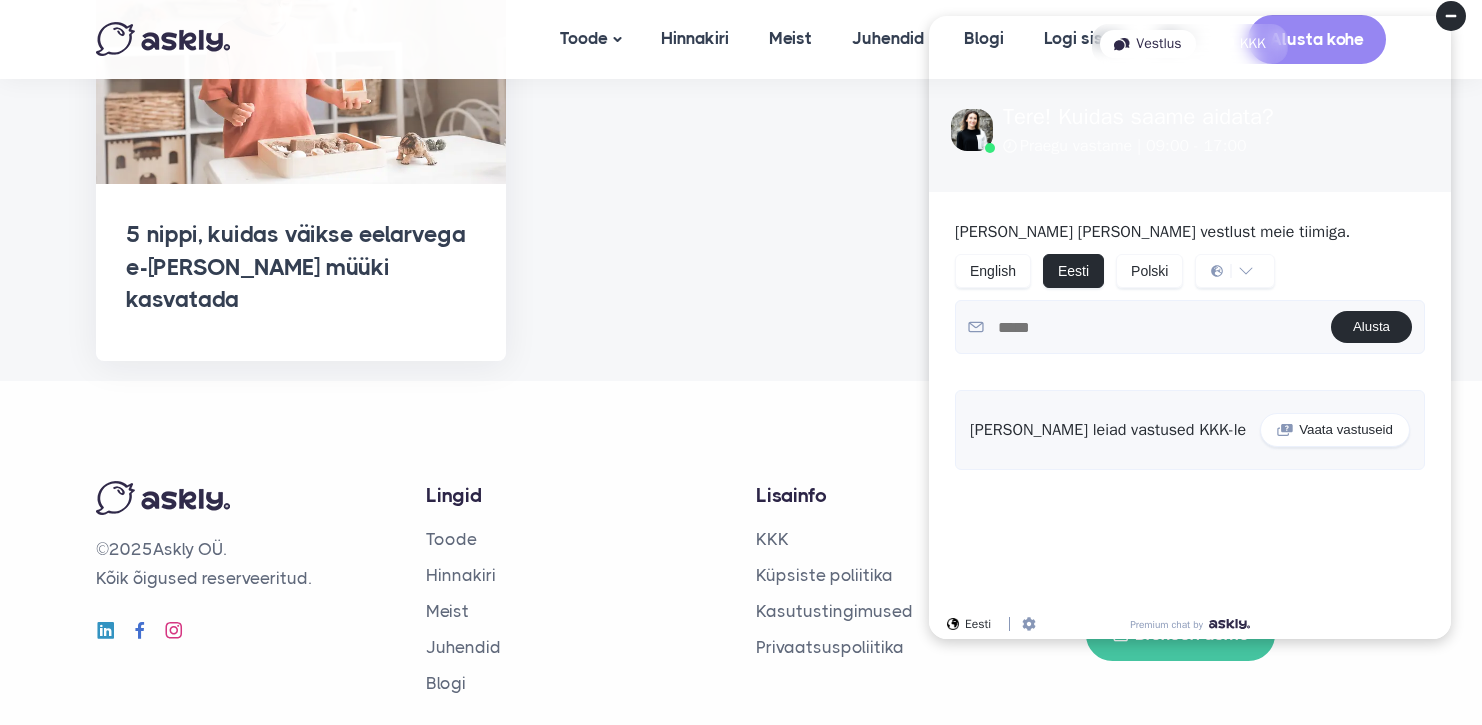 scroll, scrollTop: 0, scrollLeft: 0, axis: both 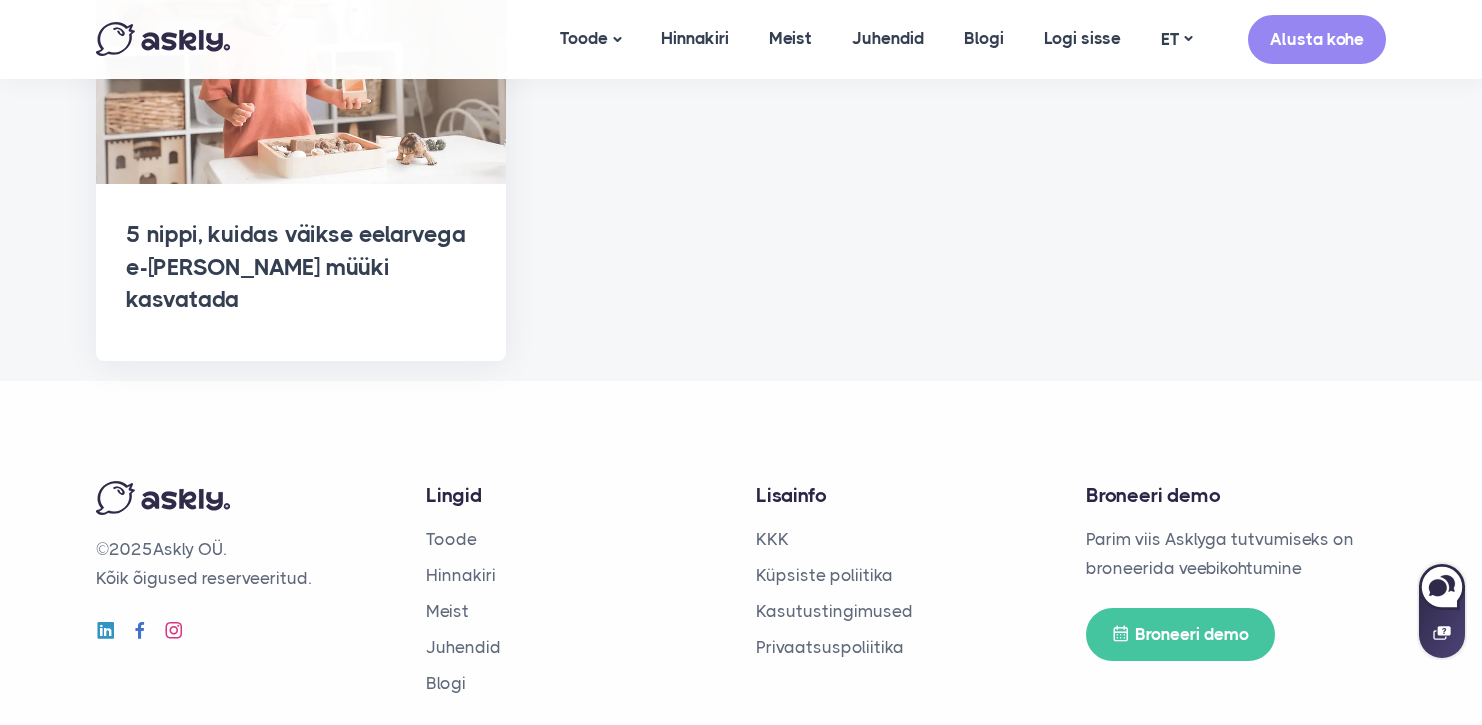 click 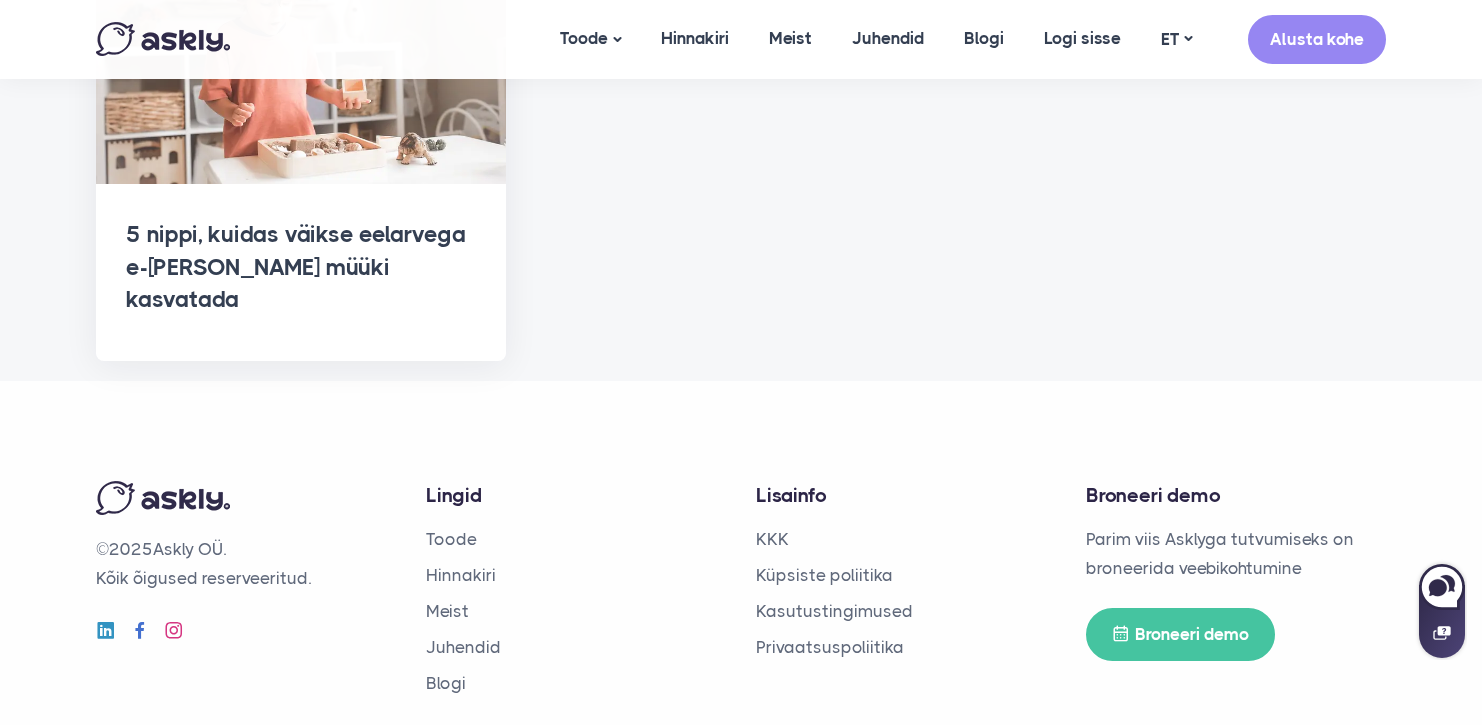 select on "**" 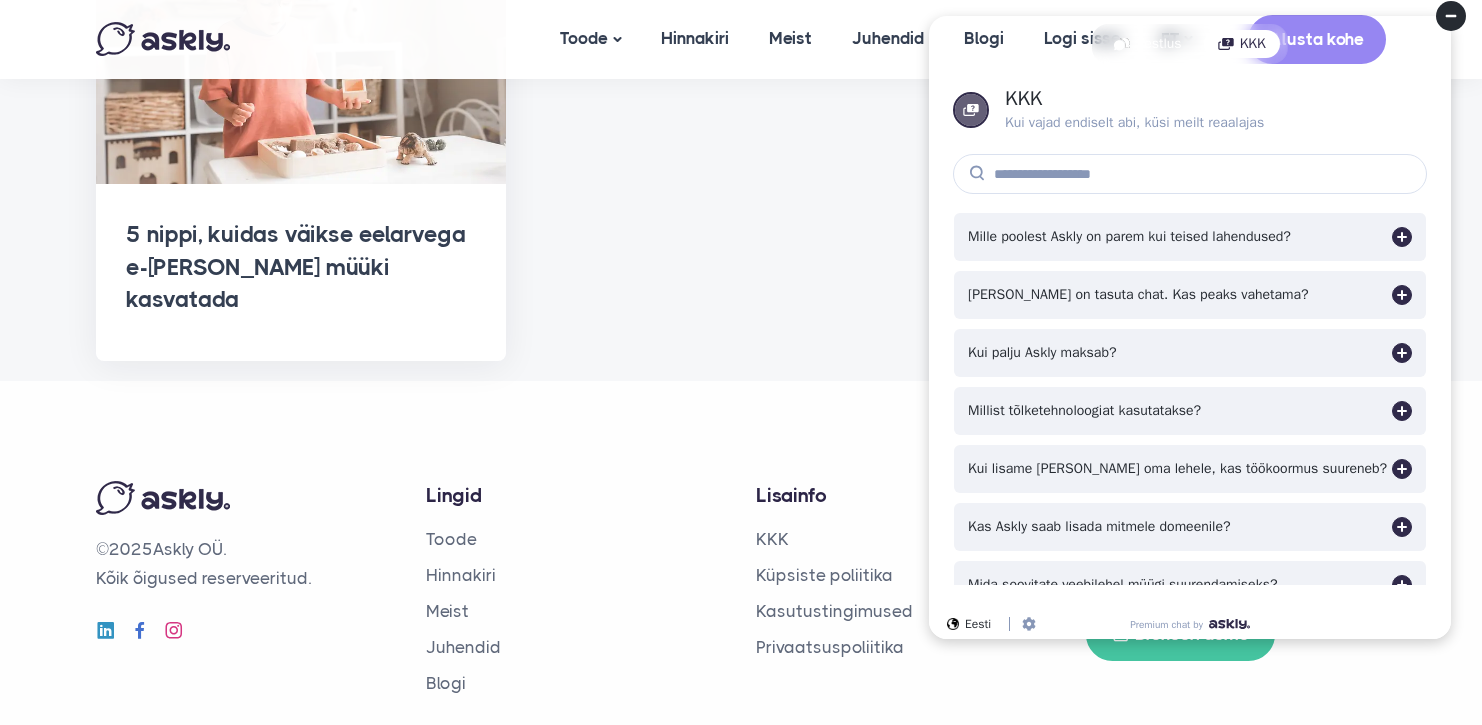 click 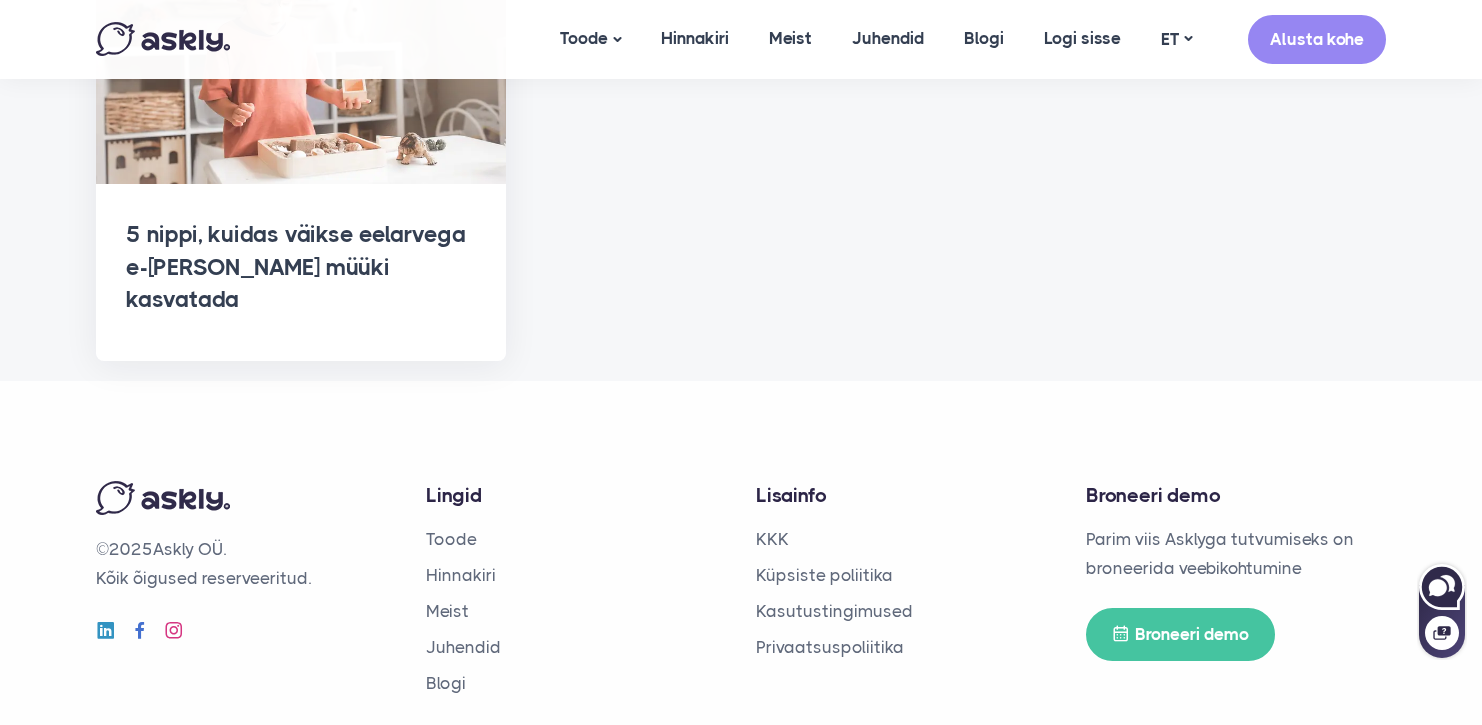 click 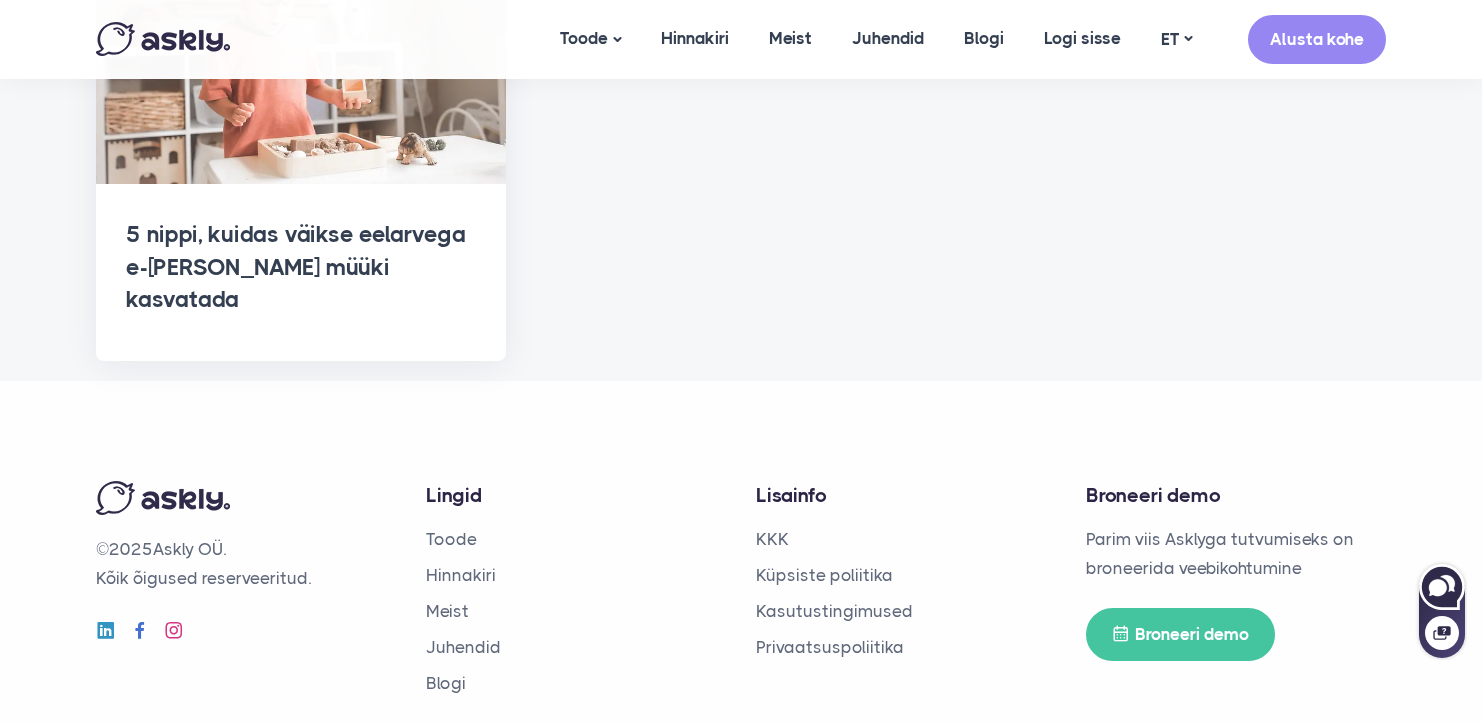 select on "**" 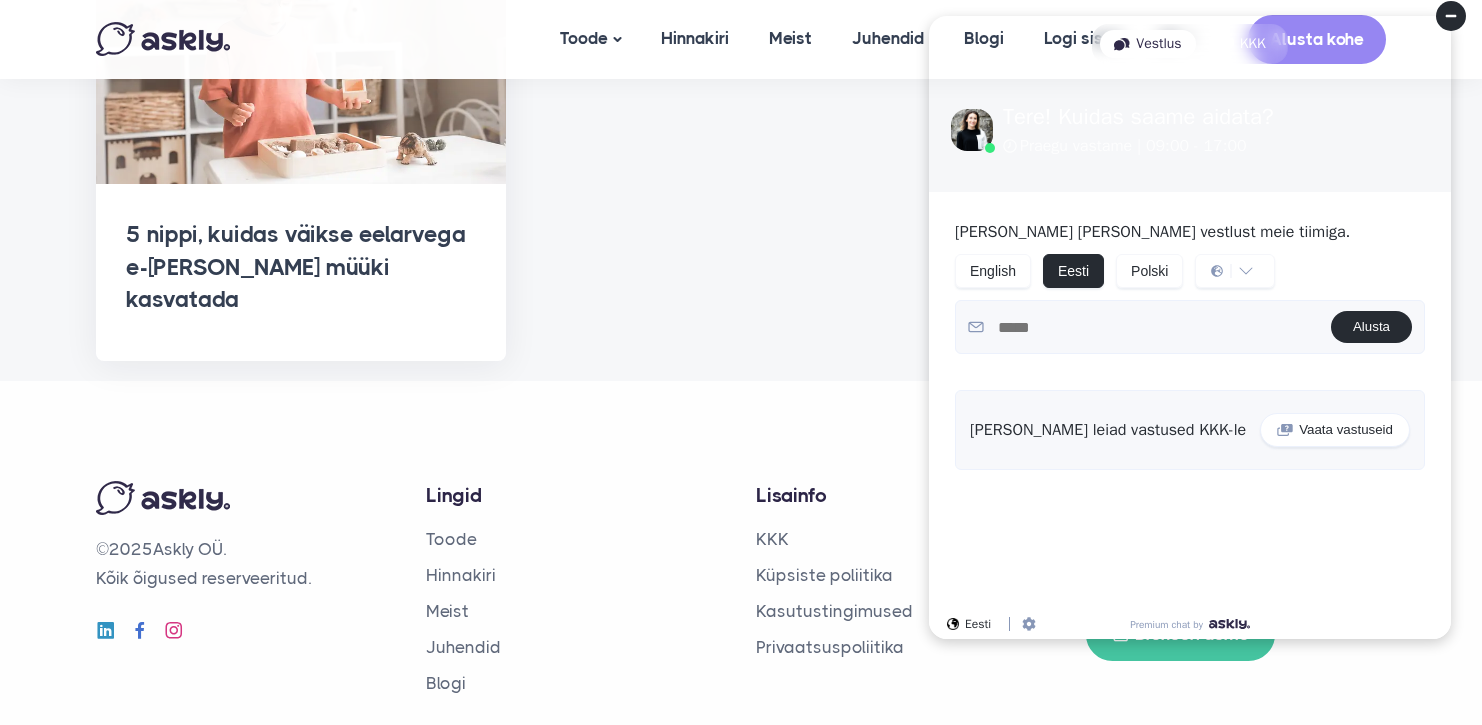 click 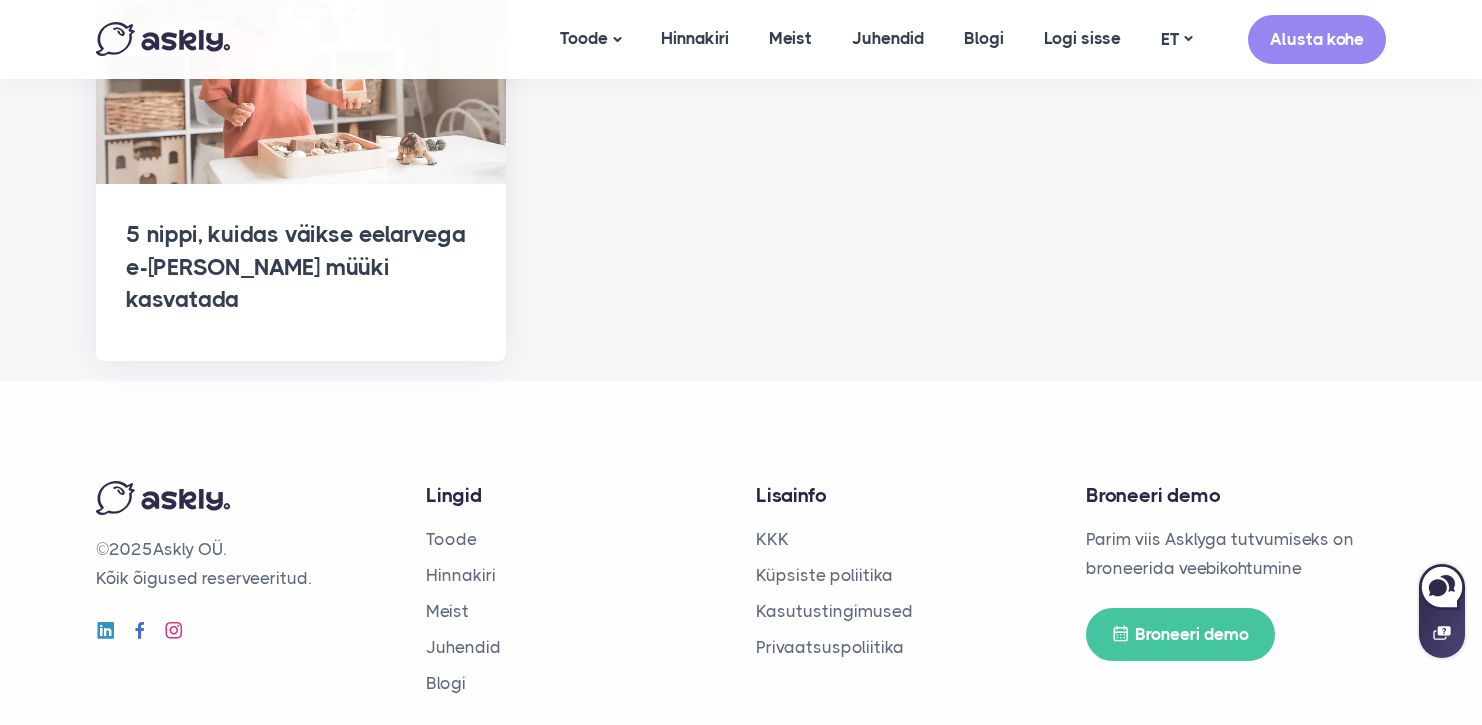 click at bounding box center (1442, 633) 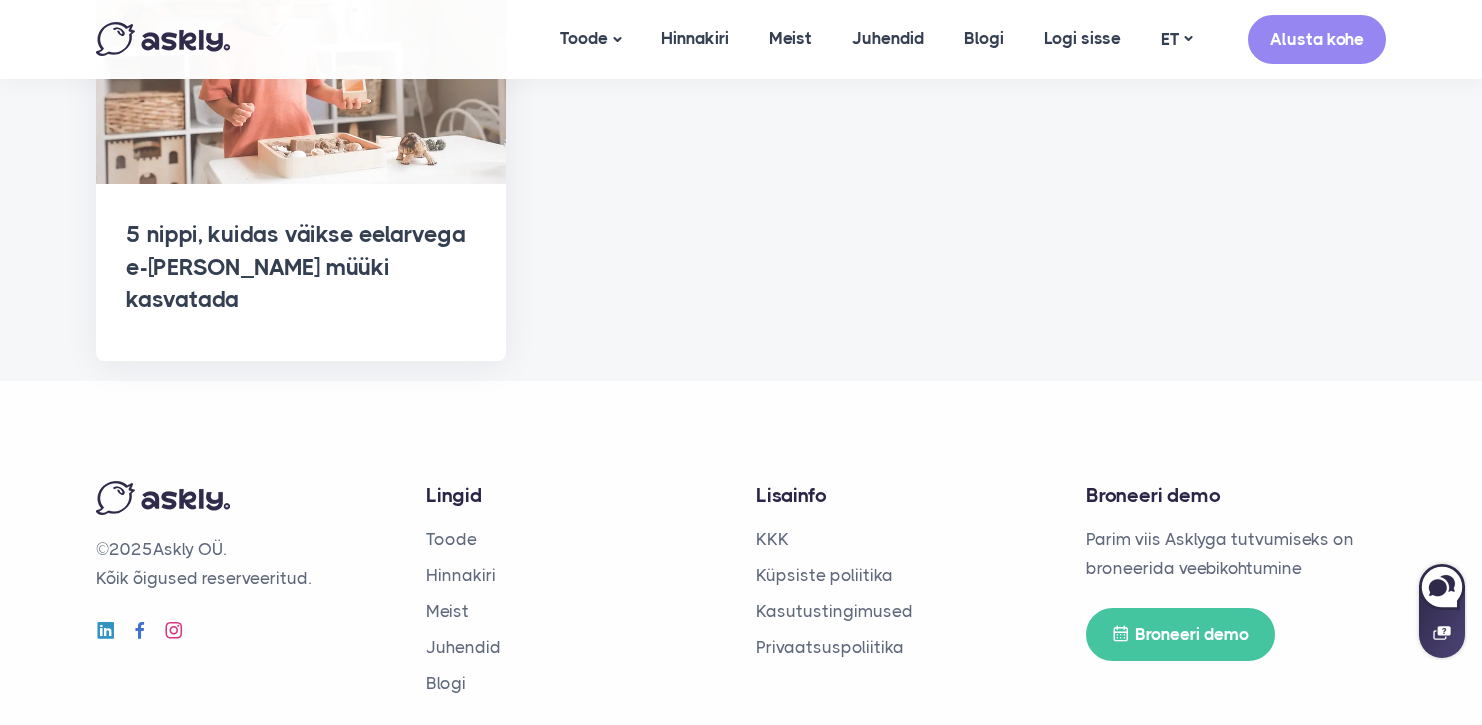 scroll, scrollTop: 0, scrollLeft: 0, axis: both 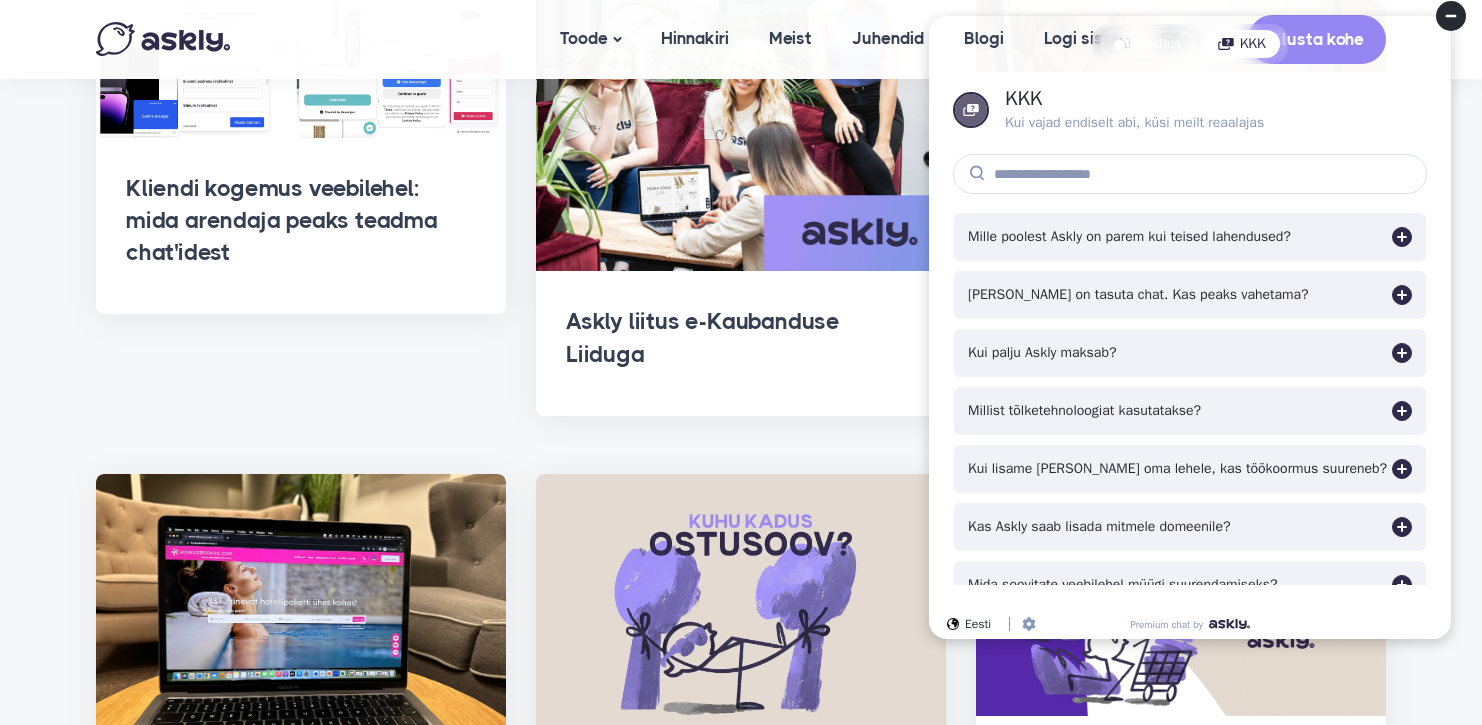 click on "Vestlus" at bounding box center [1147, 44] 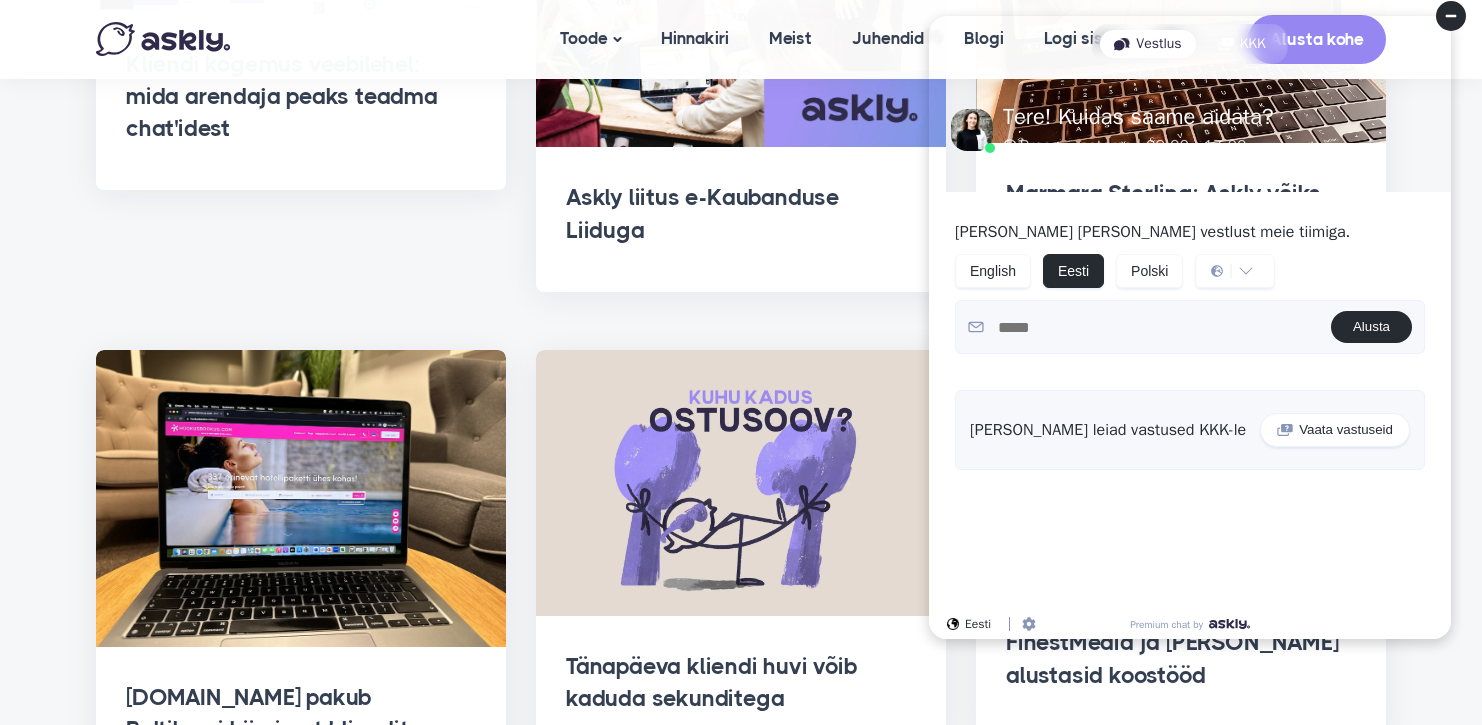 scroll, scrollTop: 1180, scrollLeft: 0, axis: vertical 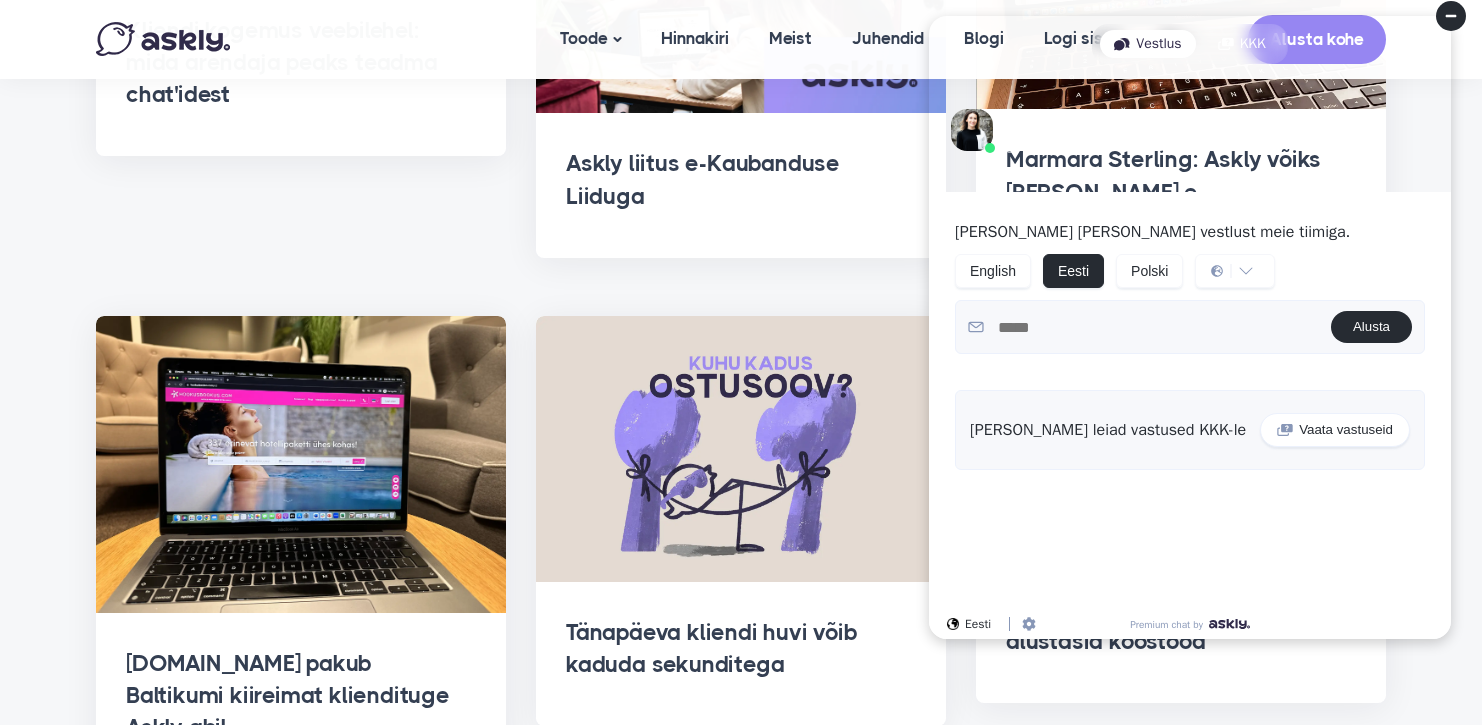 click 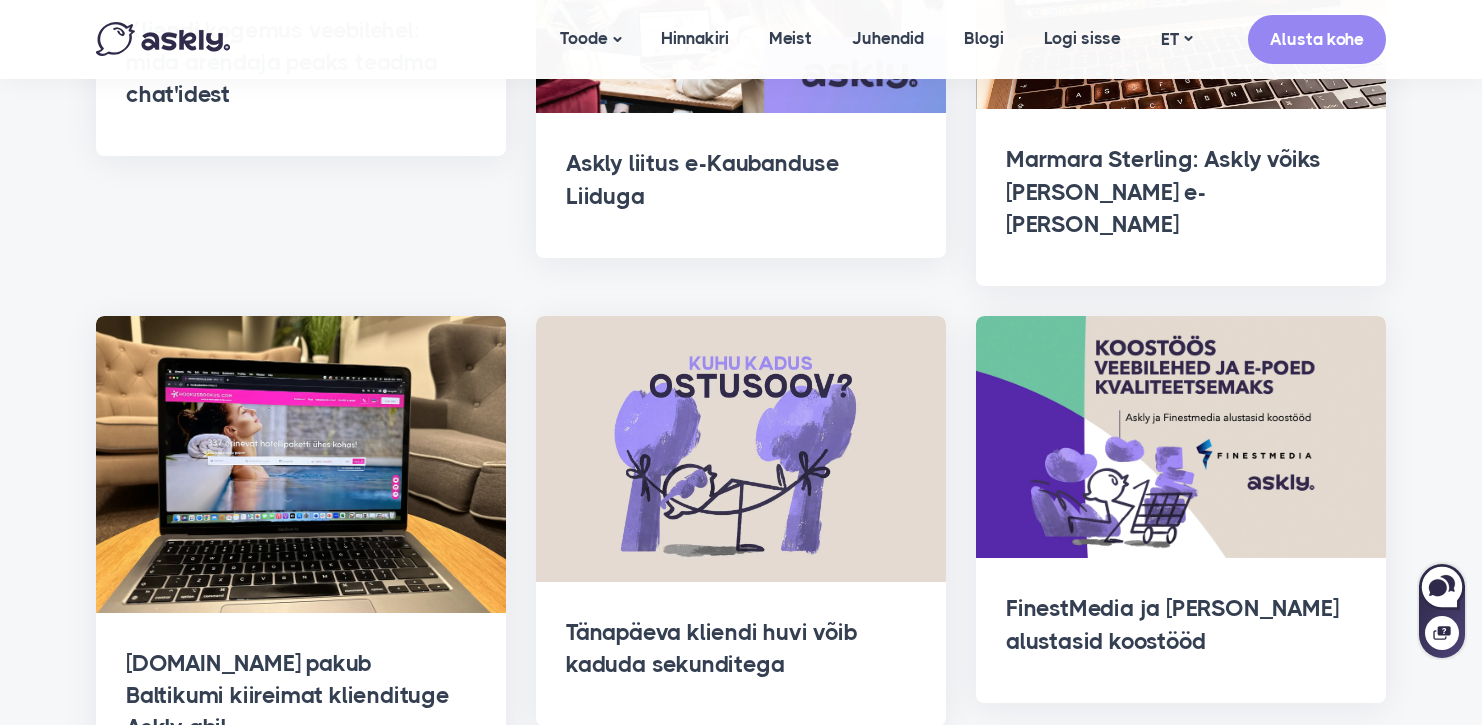 scroll, scrollTop: 0, scrollLeft: 0, axis: both 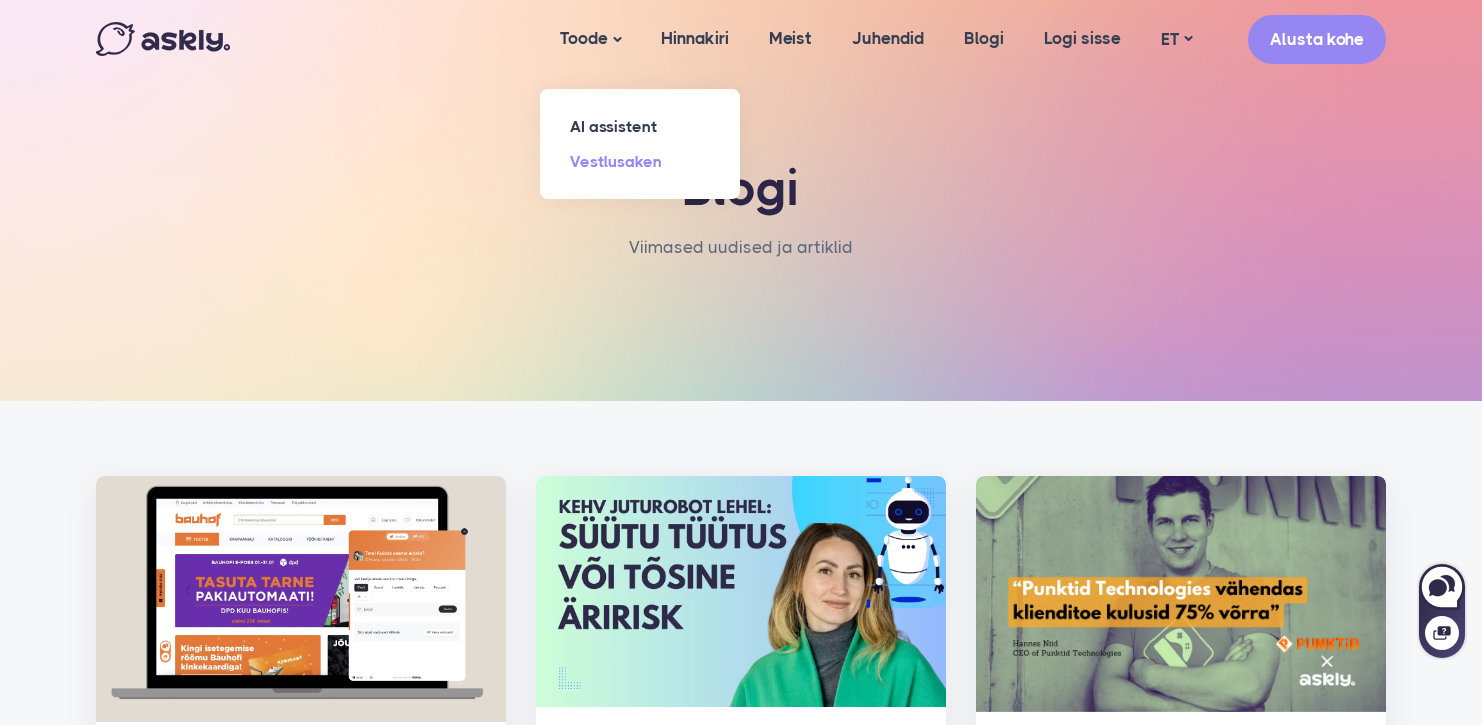 click on "Vestlusaken" at bounding box center [640, 161] 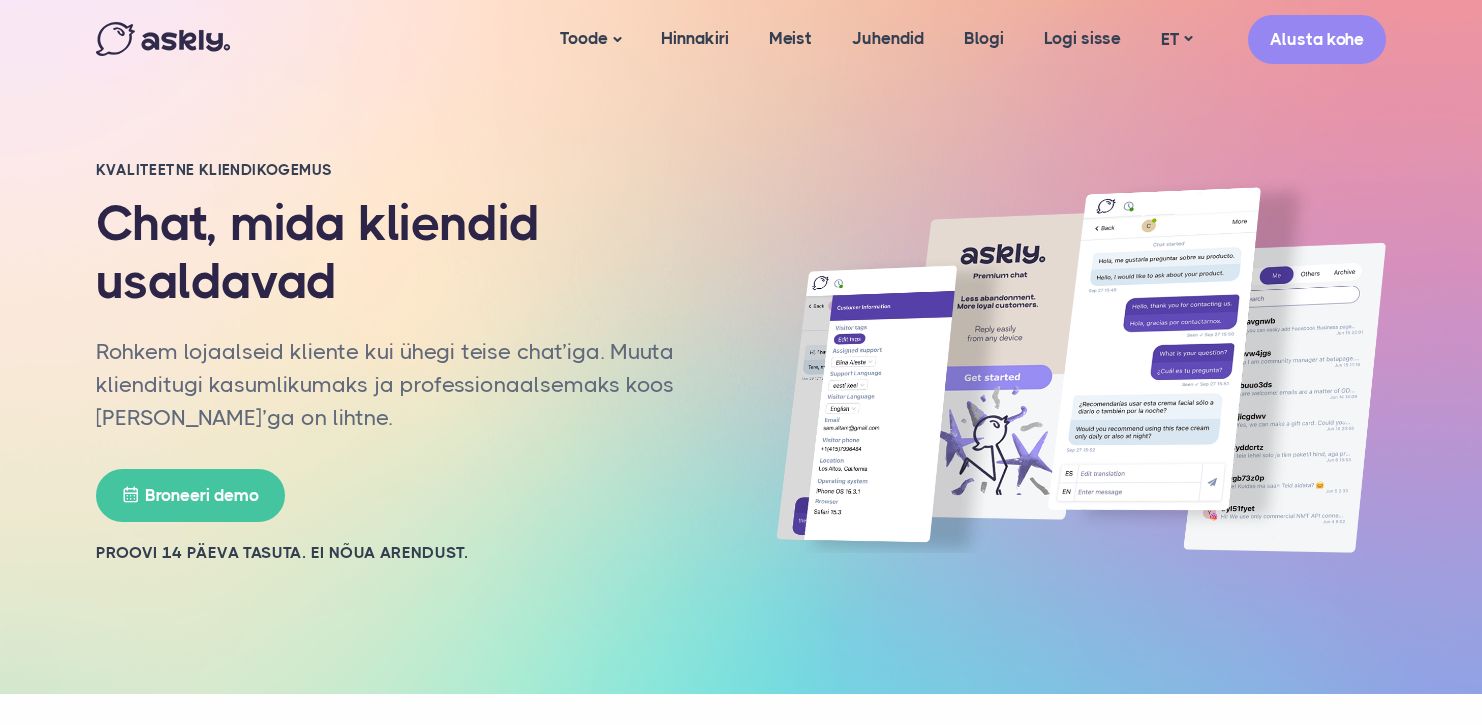scroll, scrollTop: 0, scrollLeft: 0, axis: both 